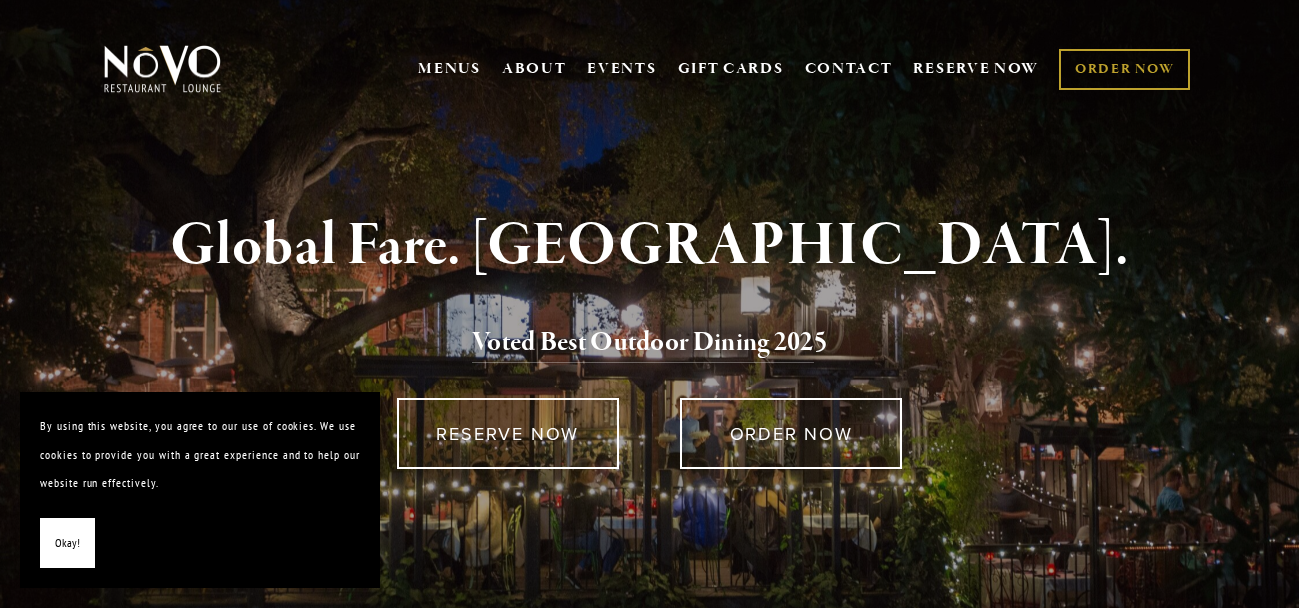scroll, scrollTop: 0, scrollLeft: 0, axis: both 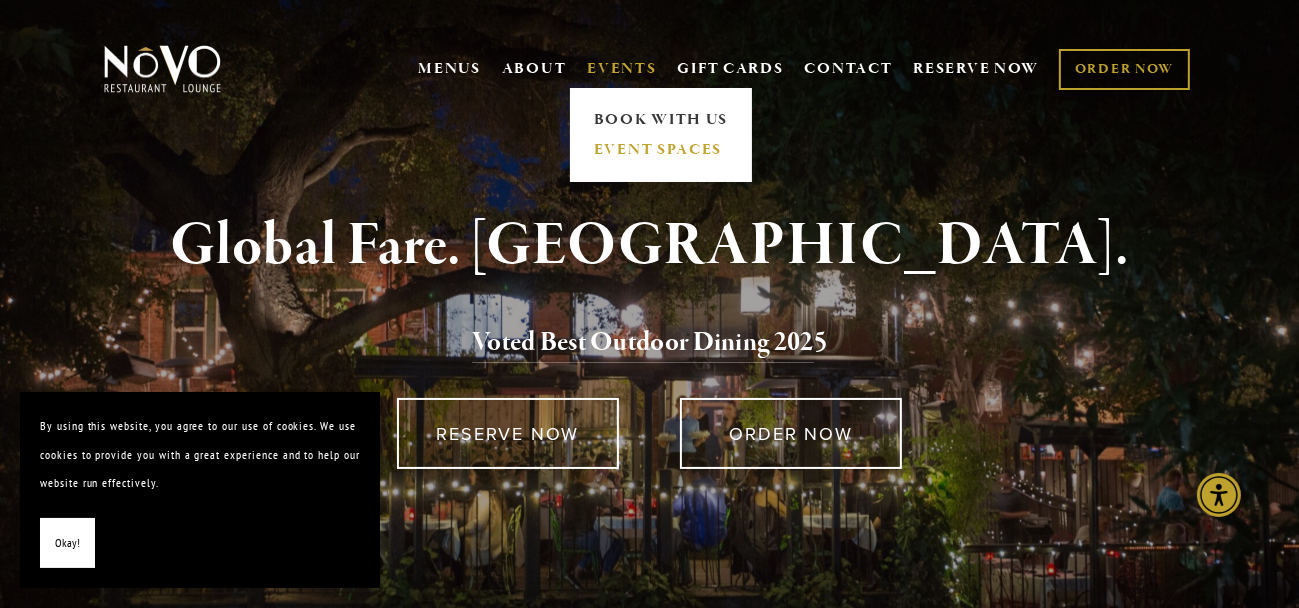 click on "EVENT SPACES" at bounding box center (660, 150) 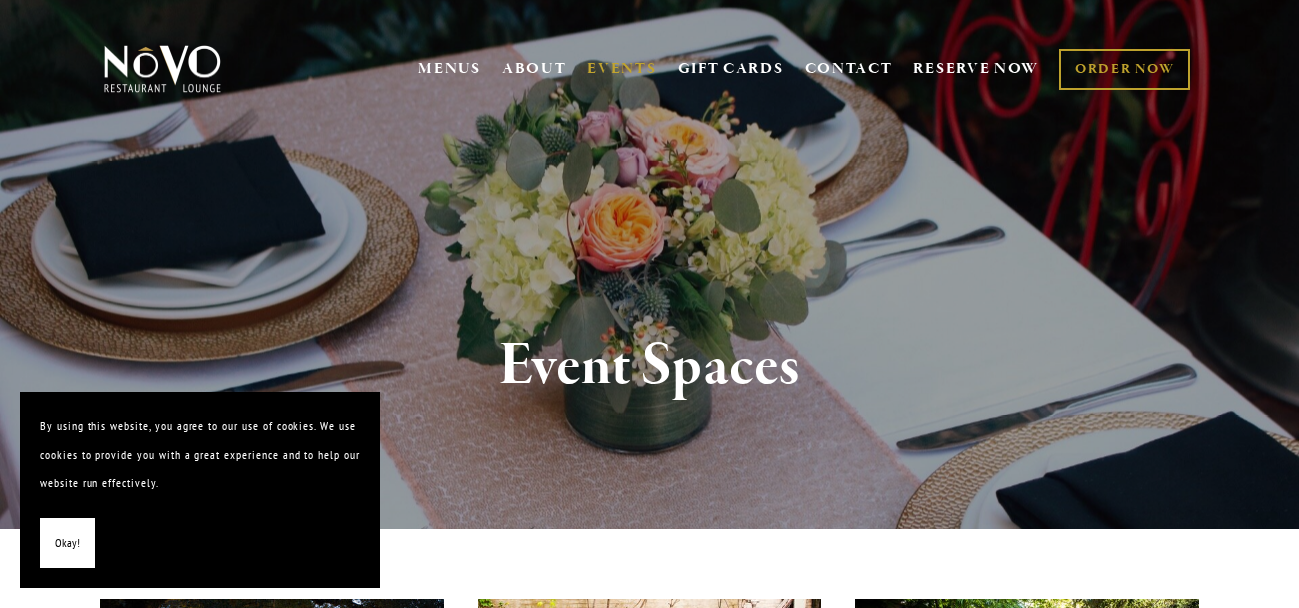 scroll, scrollTop: 0, scrollLeft: 0, axis: both 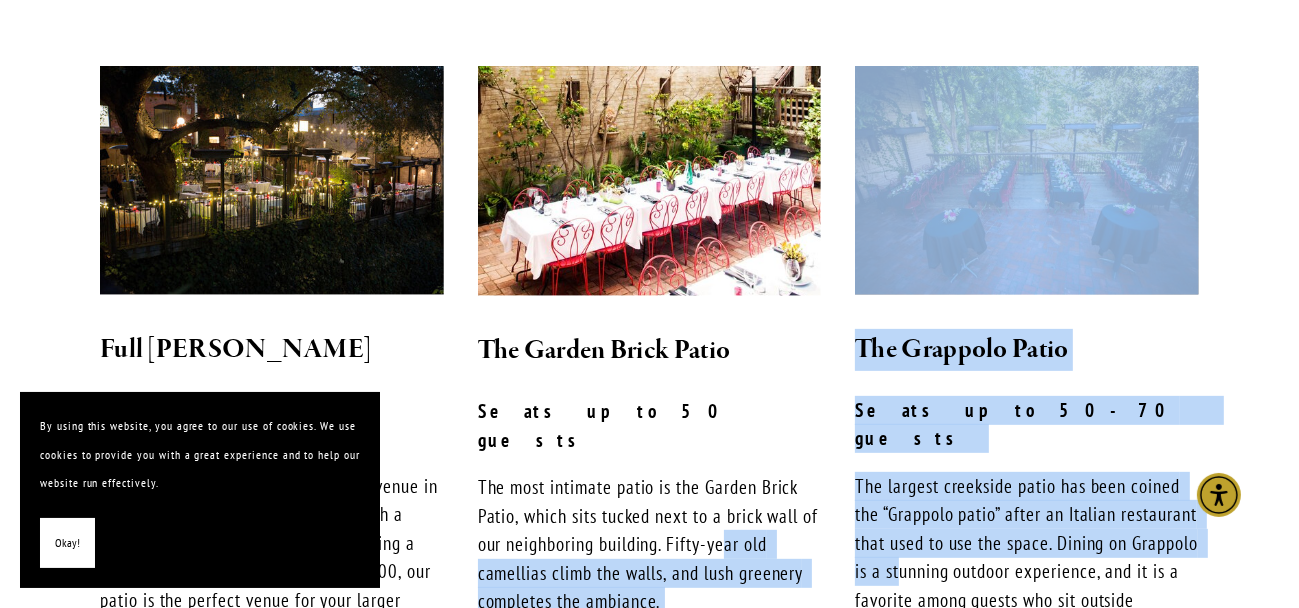 drag, startPoint x: 730, startPoint y: 509, endPoint x: 996, endPoint y: 550, distance: 269.14124 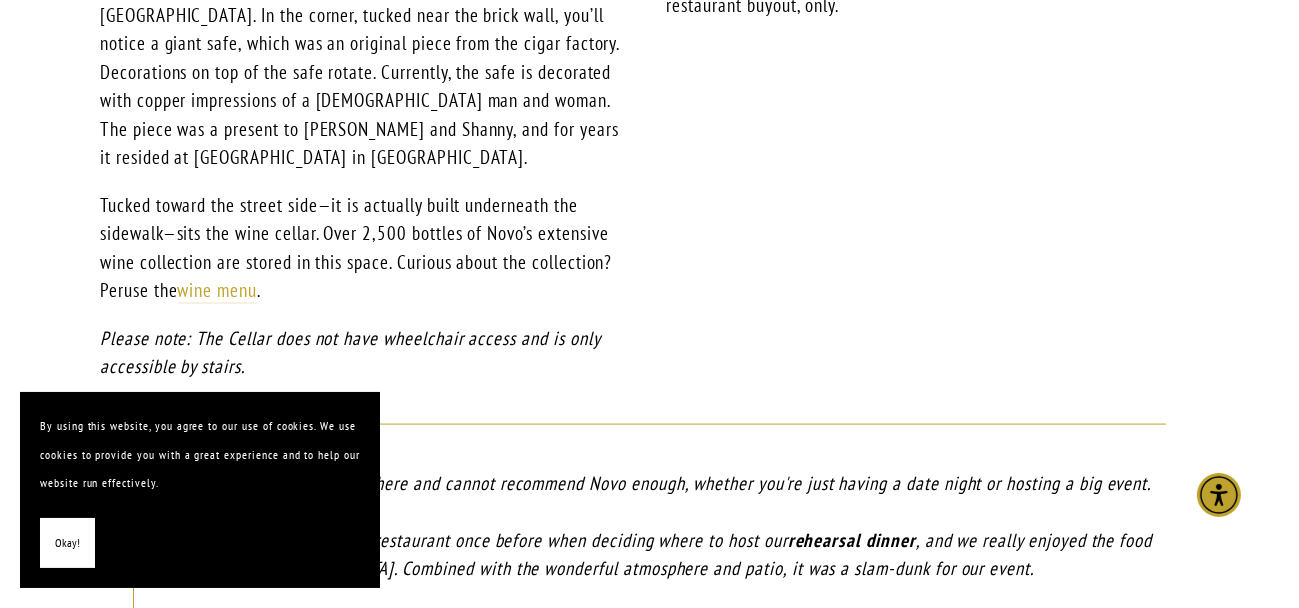 scroll, scrollTop: 2188, scrollLeft: 0, axis: vertical 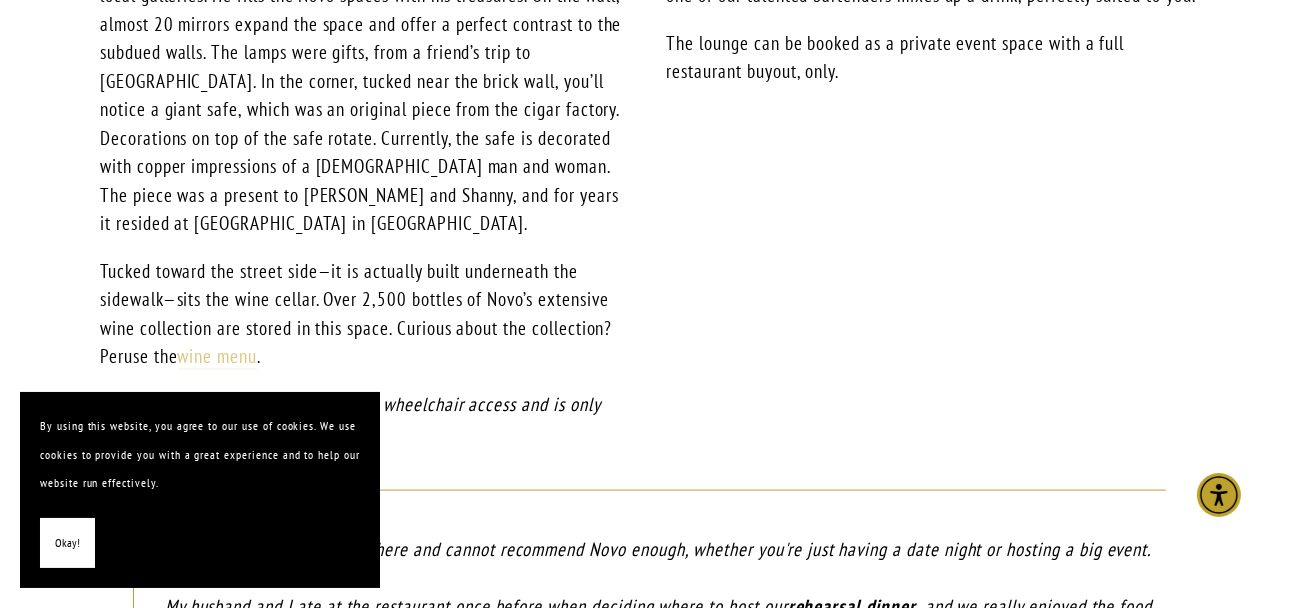 click on "wine menu" at bounding box center (218, 357) 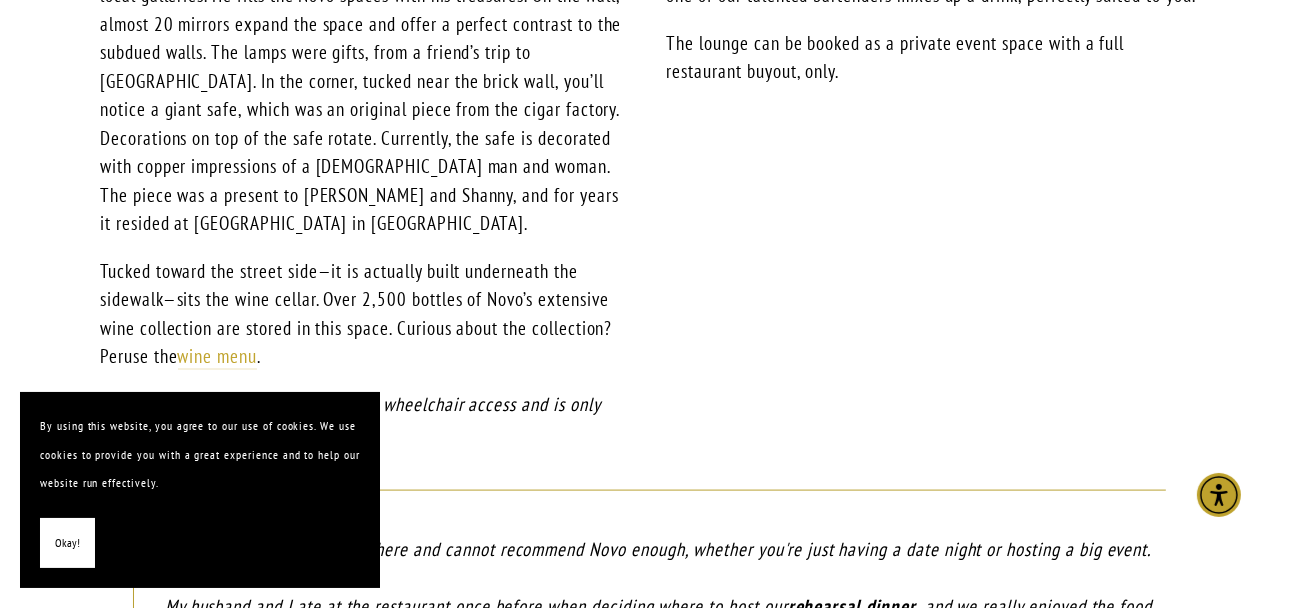 click on "Okay!" at bounding box center (67, 543) 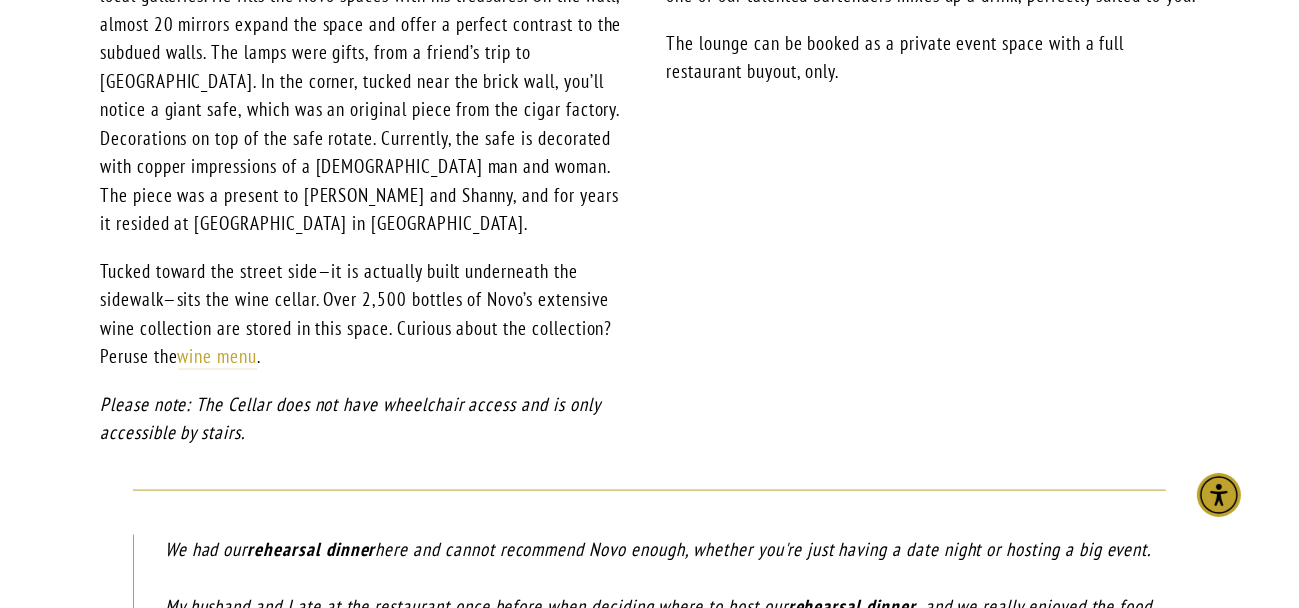 click on "MENUS
ABOUT
EVENTS
GIFT CARDS
ORDER NOW" at bounding box center [649, 165] 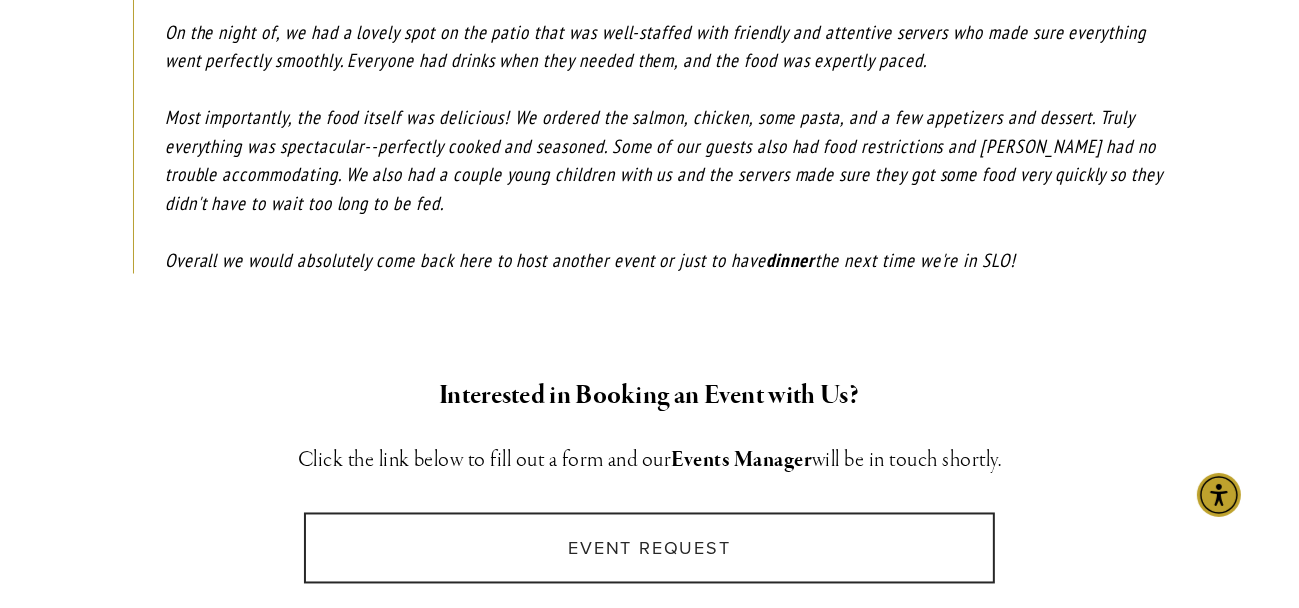 scroll, scrollTop: 2987, scrollLeft: 0, axis: vertical 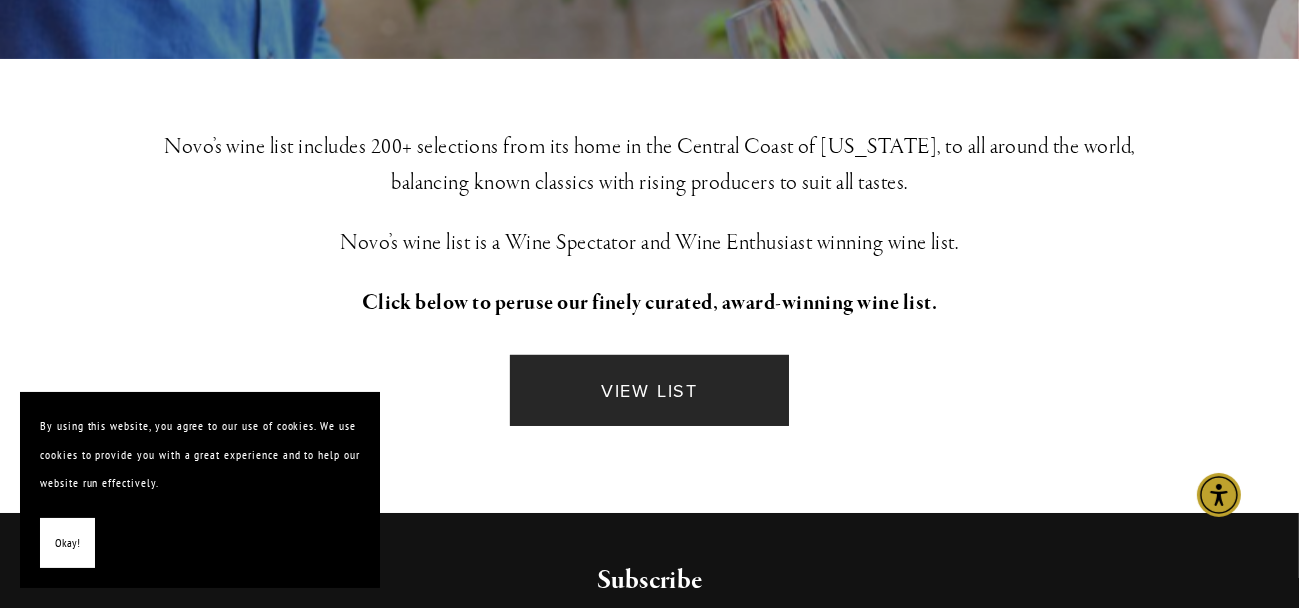 click on "VIEW LIST" at bounding box center [649, 390] 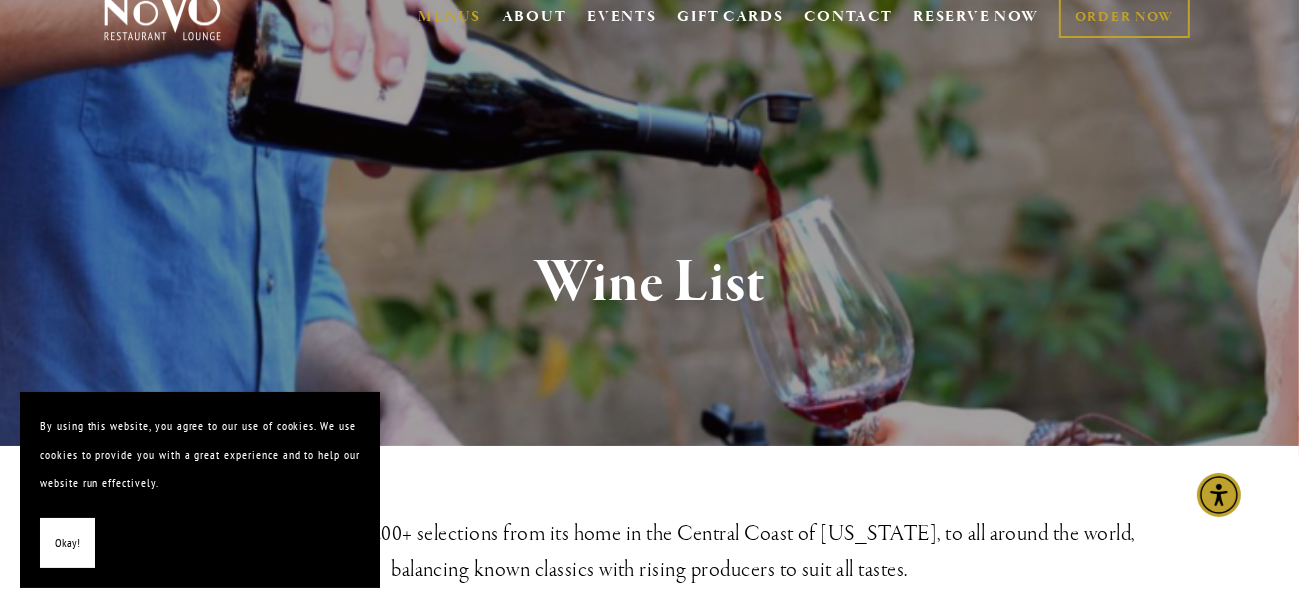 scroll, scrollTop: 0, scrollLeft: 0, axis: both 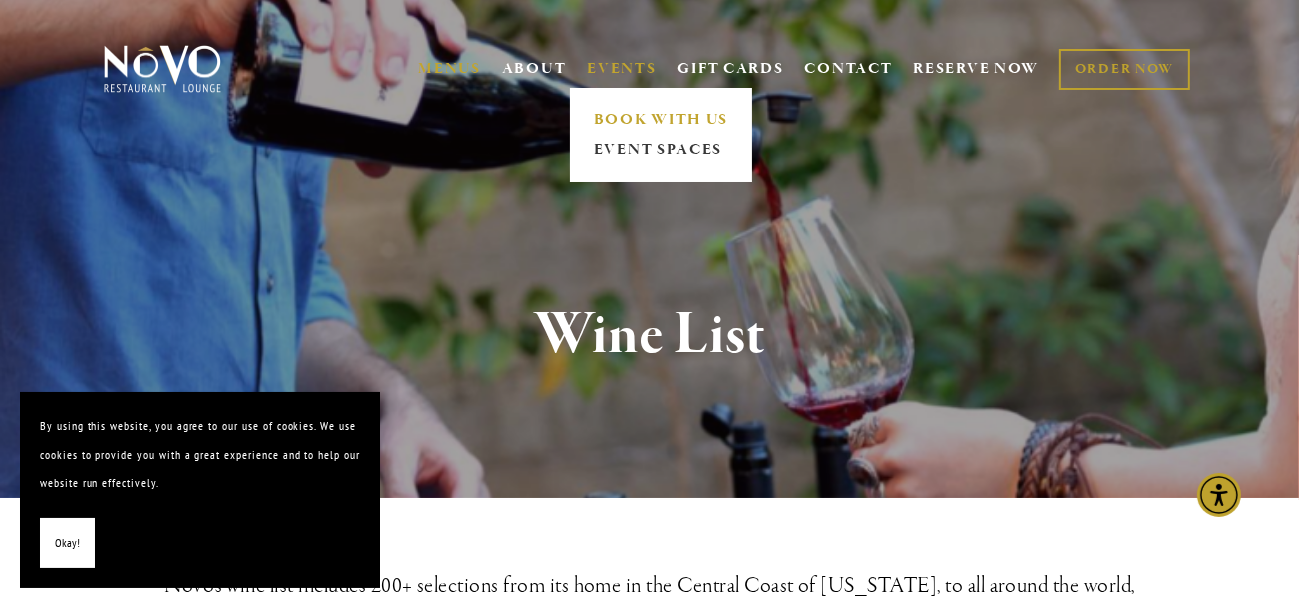 click on "BOOK WITH US" at bounding box center (660, 120) 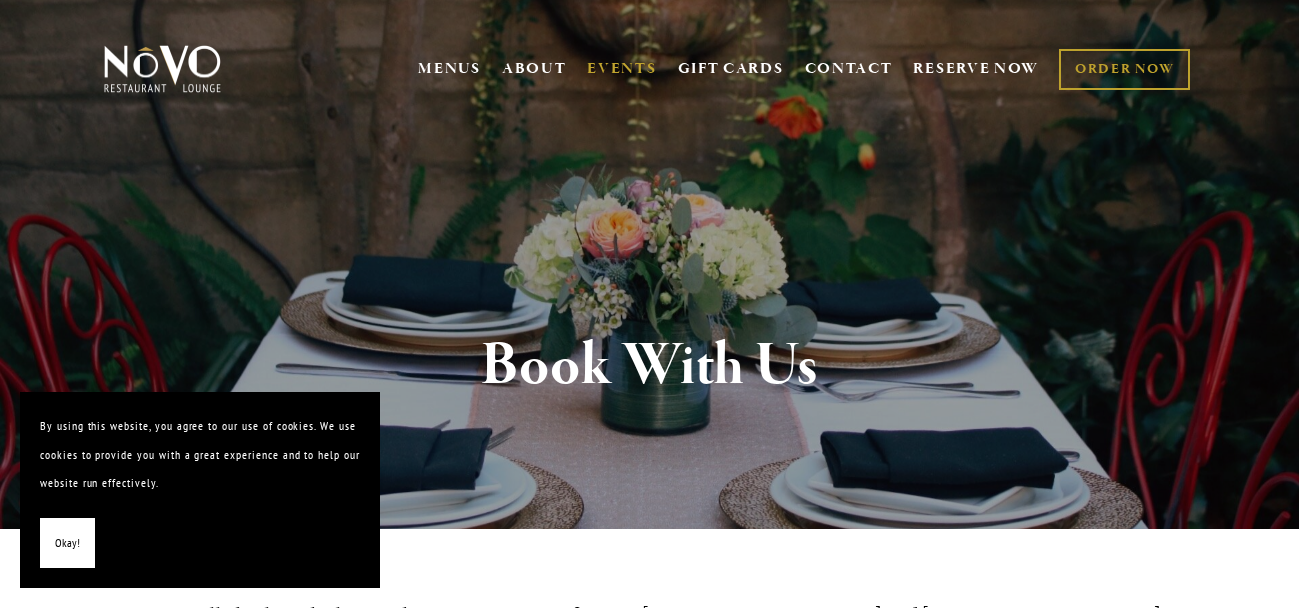 scroll, scrollTop: 0, scrollLeft: 0, axis: both 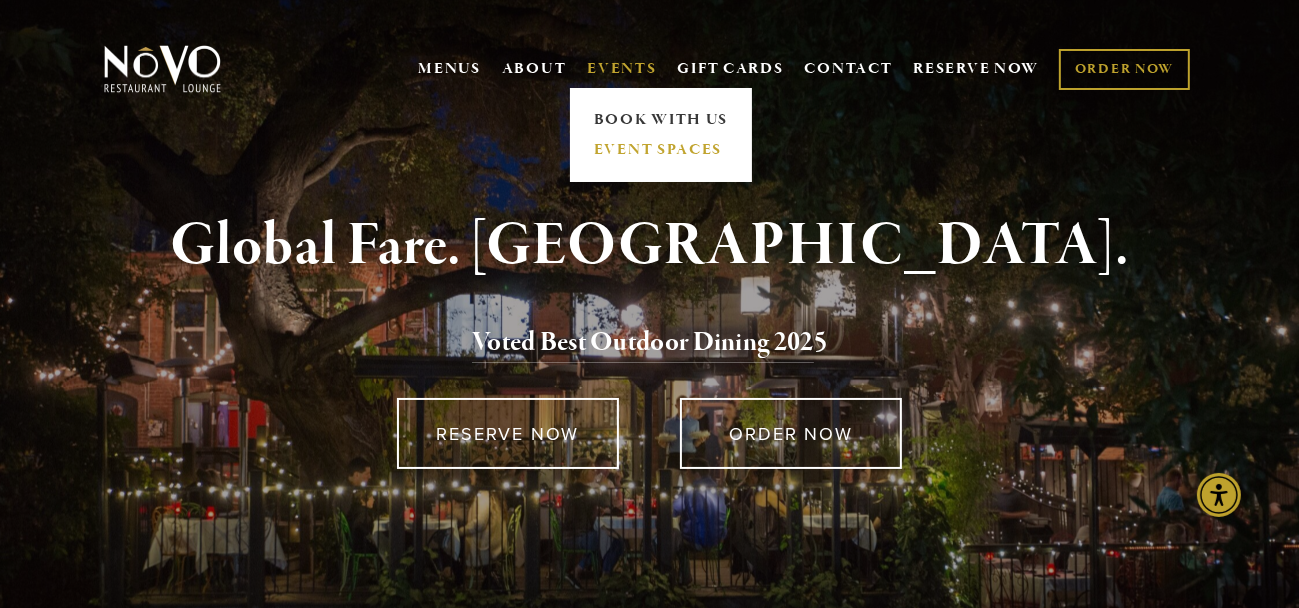 click on "EVENT SPACES" at bounding box center [660, 150] 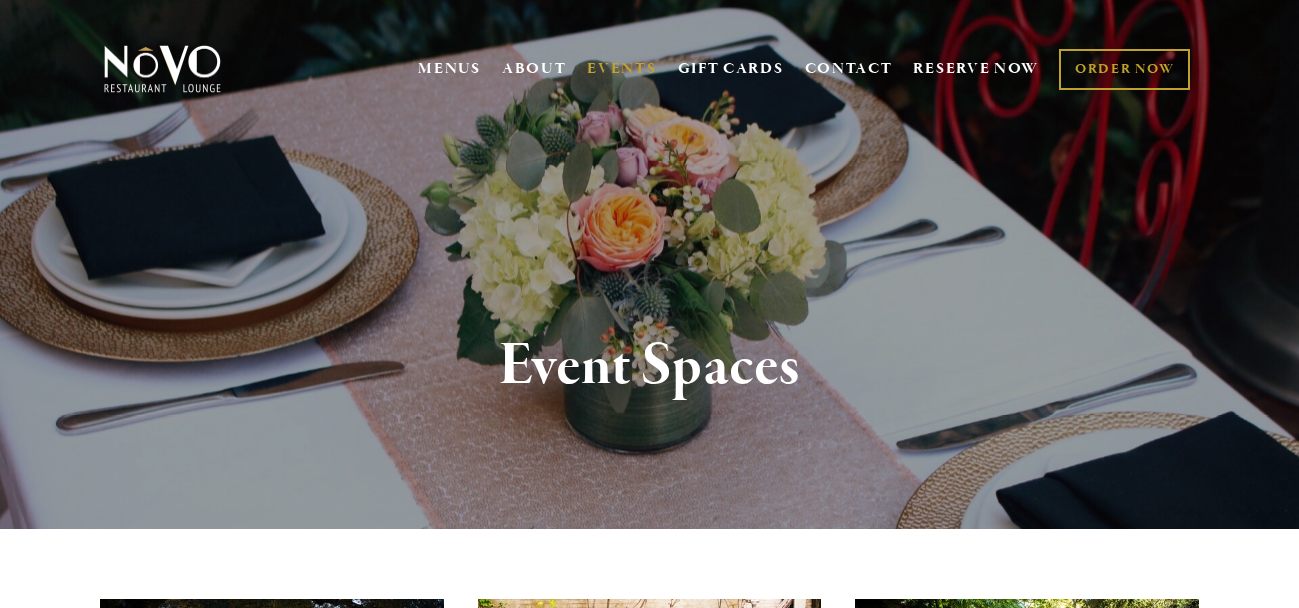 scroll, scrollTop: 0, scrollLeft: 0, axis: both 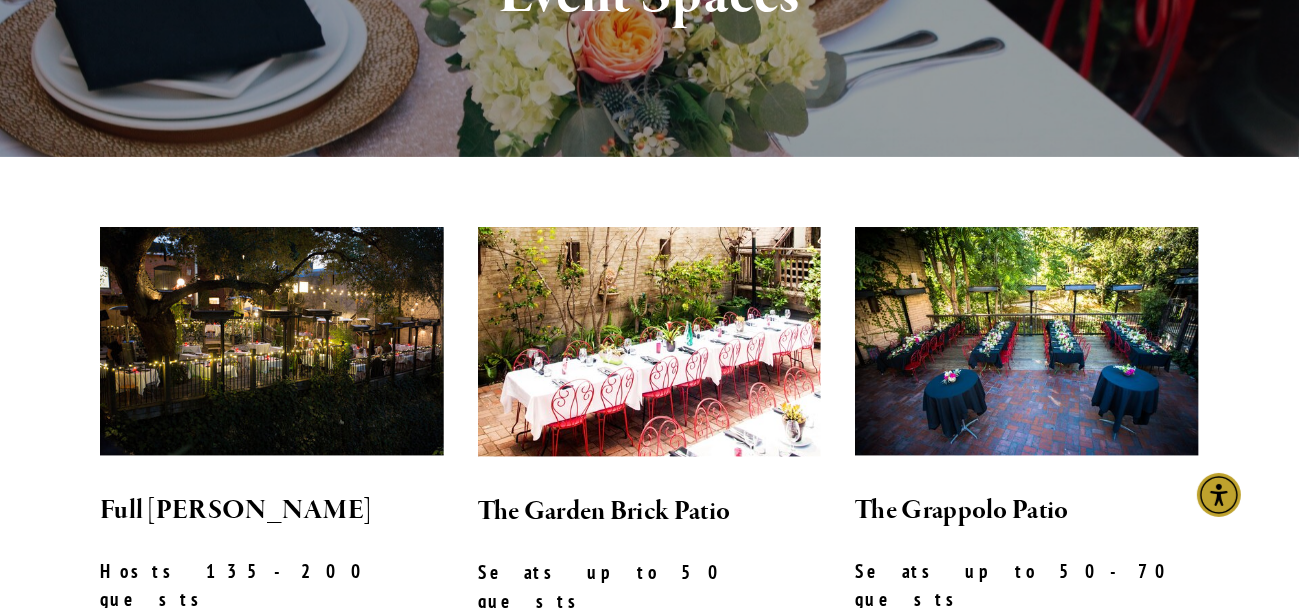 click on "Full Patio Buyout Hosts 135-200 guests Our tiered patio makes for a magical venue in the Heart of [GEOGRAPHIC_DATA]. With a capacity for seating up to 135 or hosting a standing & mingling event for up to 200, our patio is the perfect venue for your larger event.  A Full-Patio buyout event gives you fully private access to [GEOGRAPHIC_DATA][PERSON_NAME]'s favorite outdoor dining locale for 5 hours. By day, enjoy the added color from the nearby angel trumpet flowers and geraniums. By evening, antique bird cages, filled with lights, add a special glow." at bounding box center (649, 1694) 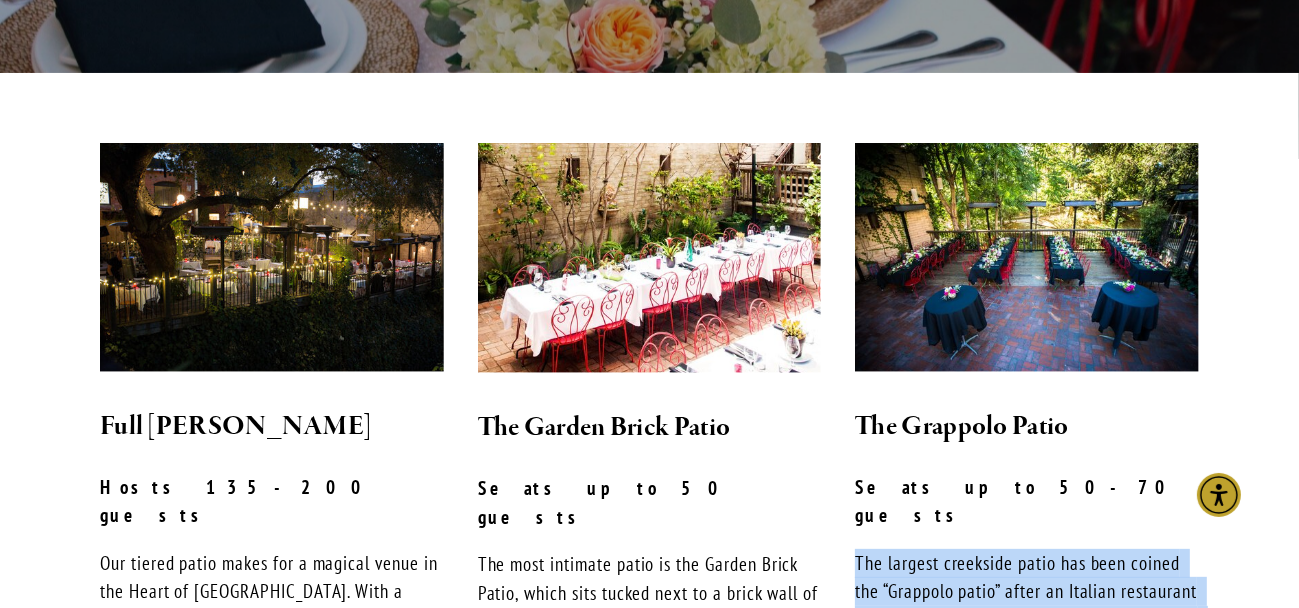 click on "Full Patio Buyout Hosts 135-200 guests Our tiered patio makes for a magical venue in the Heart of Downtown SLO. With a capacity for seating up to 135 or hosting a standing & mingling event for up to 200, our patio is the perfect venue for your larger event.  A Full-Patio buyout event gives you fully private access to San Luis Obispo's favorite outdoor dining locale for 5 hours. By day, enjoy the added color from the nearby angel trumpet flowers and geraniums. By evening, antique bird cages, filled with lights, add a special glow." at bounding box center [649, 1610] 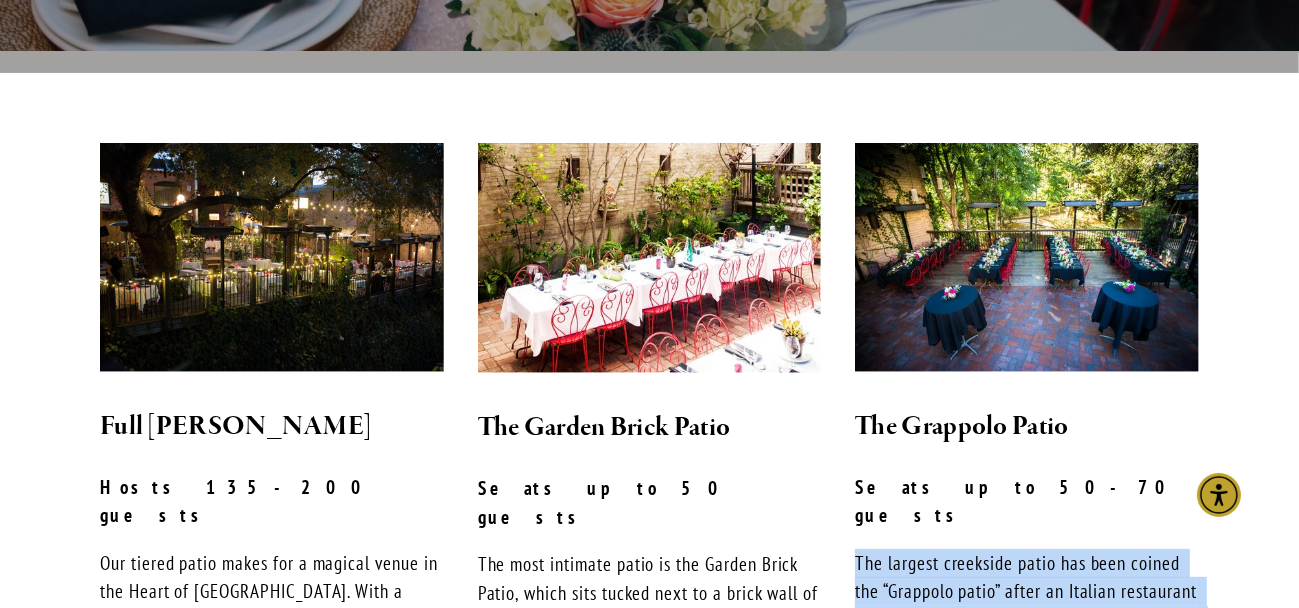 scroll, scrollTop: 480, scrollLeft: 0, axis: vertical 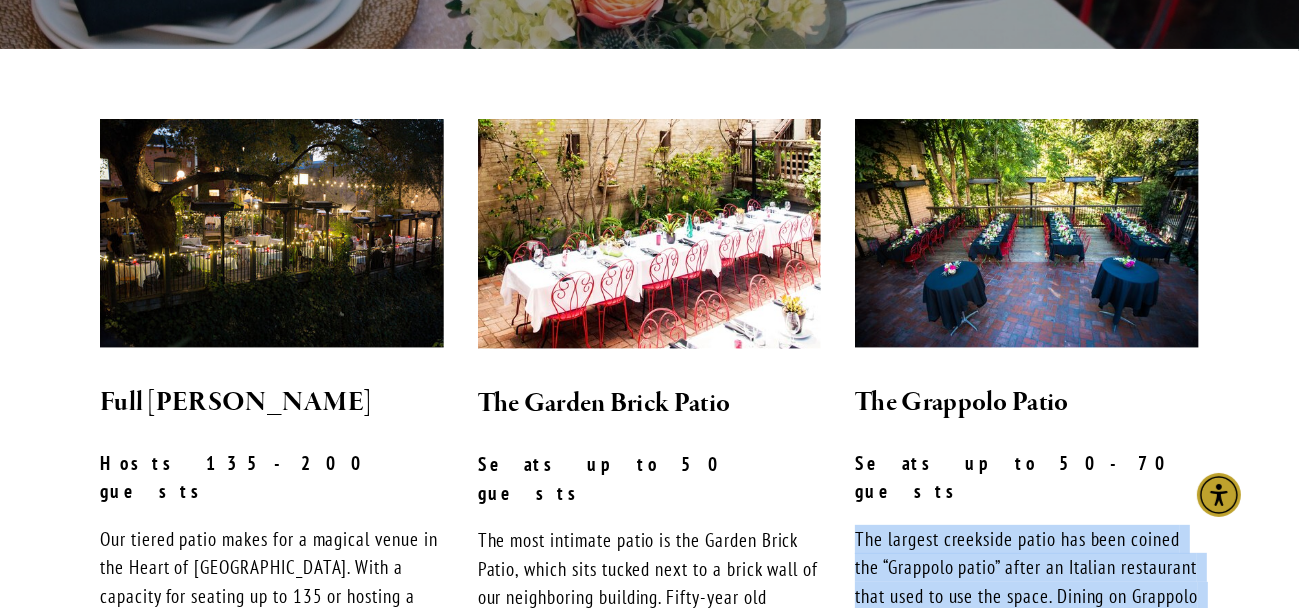 click on "Full Patio Buyout Hosts 135-200 guests Our tiered patio makes for a magical venue in the Heart of Downtown SLO. With a capacity for seating up to 135 or hosting a standing & mingling event for up to 200, our patio is the perfect venue for your larger event.  A Full-Patio buyout event gives you fully private access to San Luis Obispo's favorite outdoor dining locale for 5 hours. By day, enjoy the added color from the nearby angel trumpet flowers and geraniums. By evening, antique bird cages, filled with lights, add a special glow." at bounding box center (649, 1586) 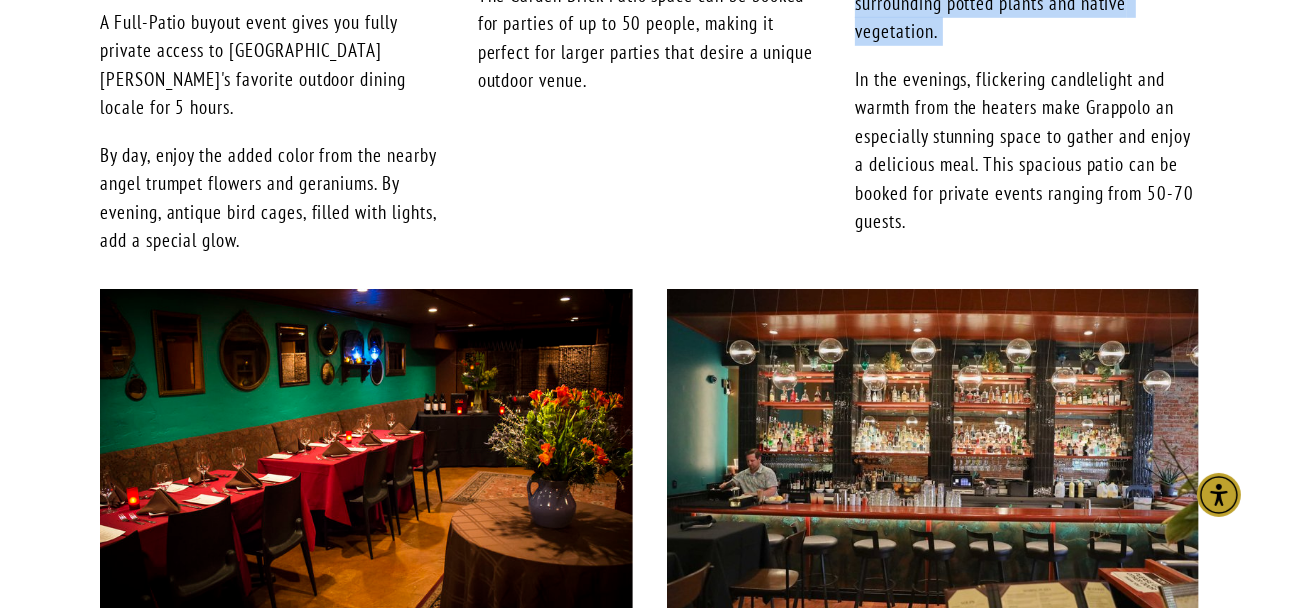 scroll, scrollTop: 1227, scrollLeft: 0, axis: vertical 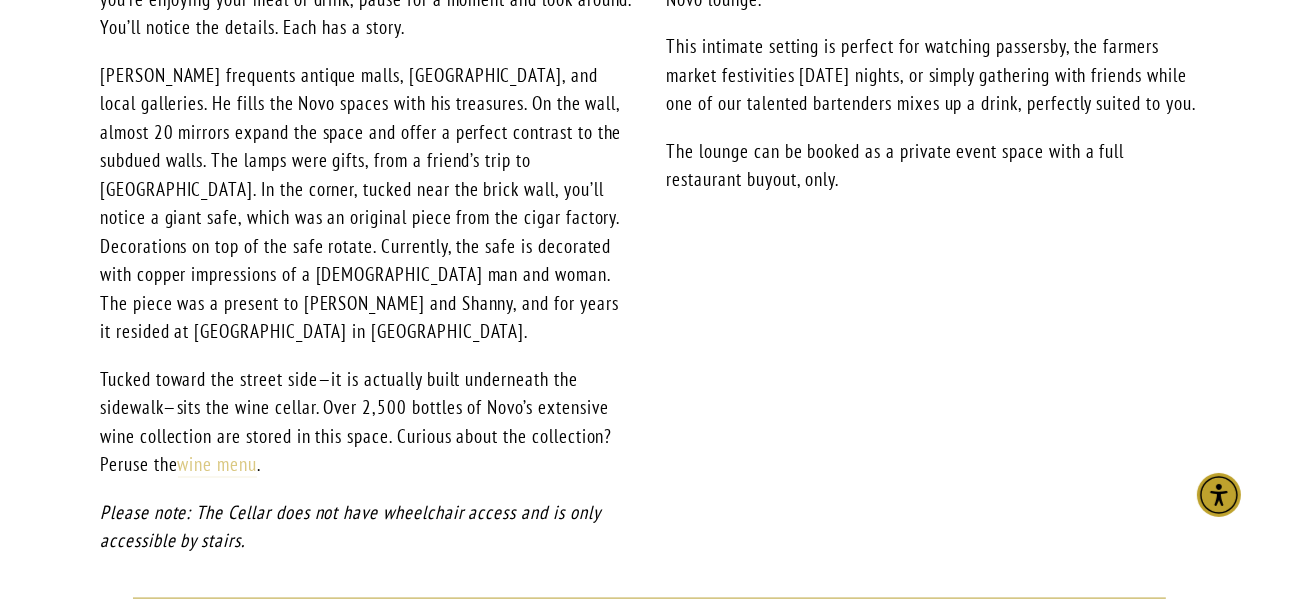 click on "wine menu" at bounding box center (218, 465) 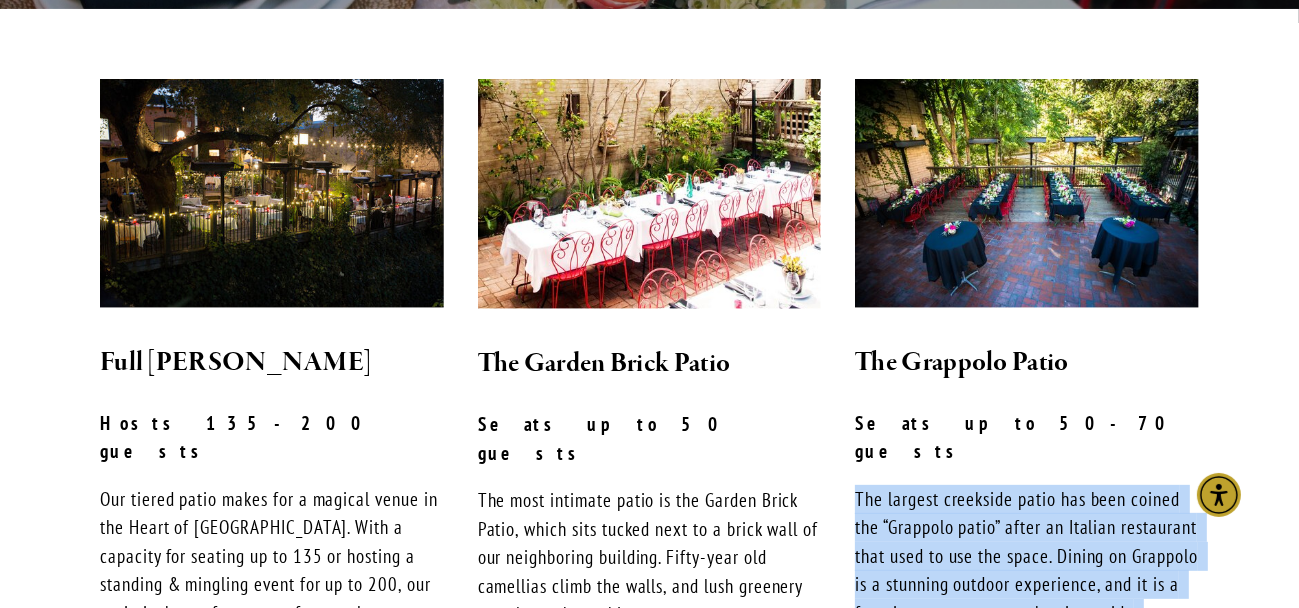 scroll, scrollTop: 494, scrollLeft: 0, axis: vertical 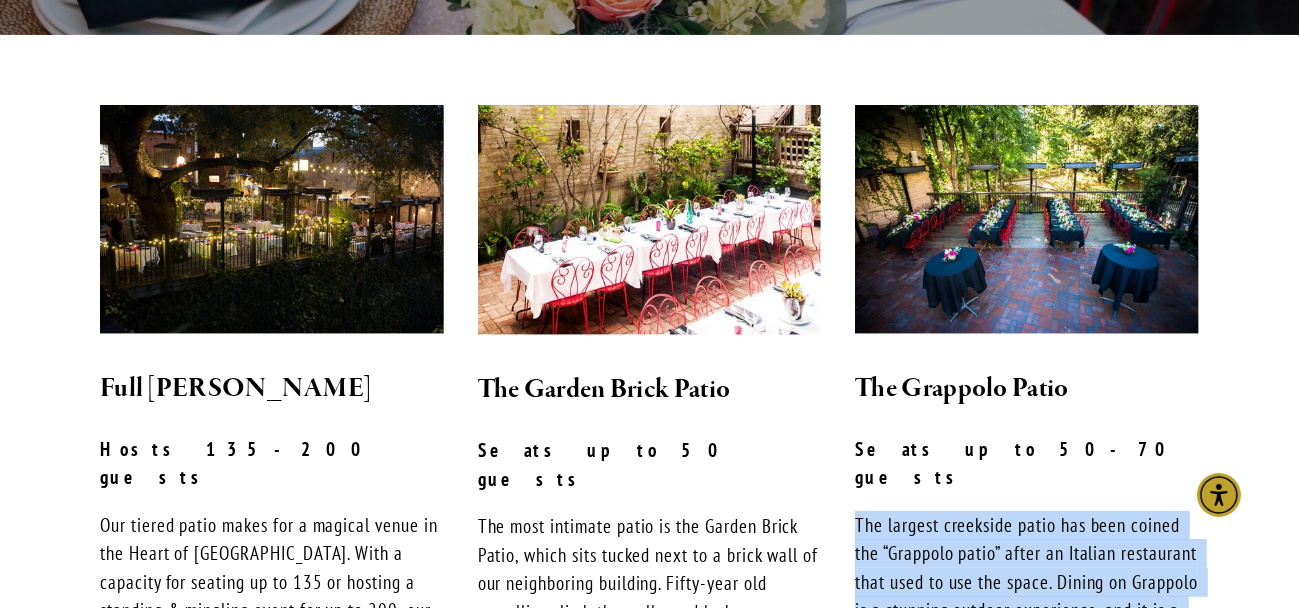 click at bounding box center [1027, 219] 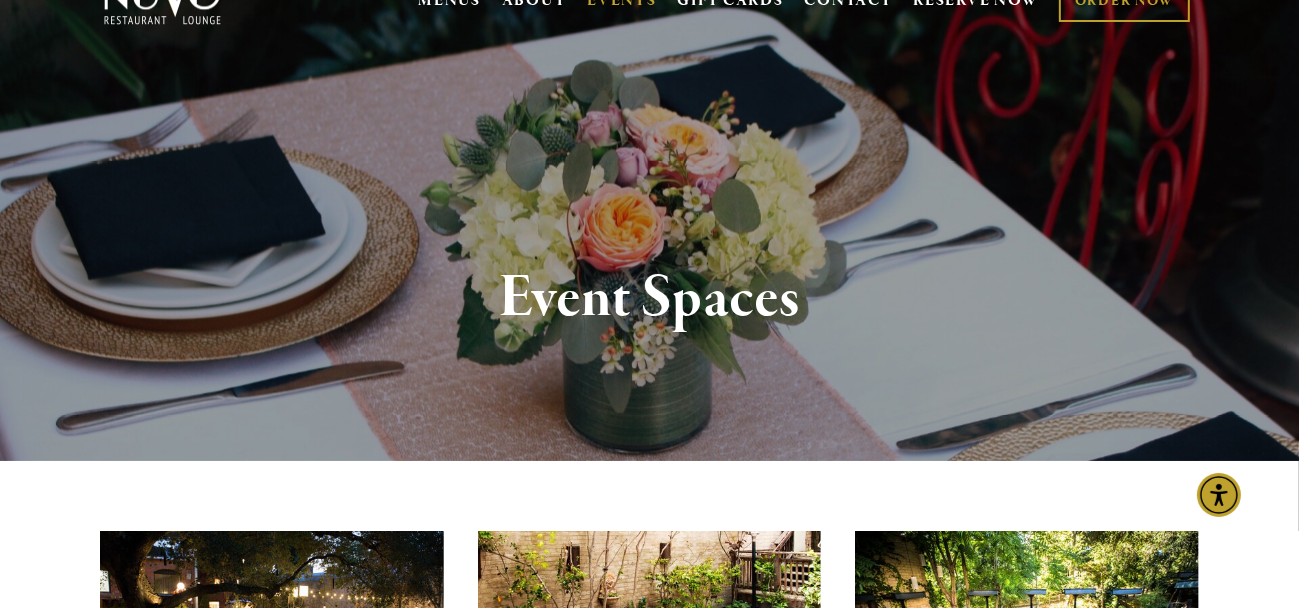 scroll, scrollTop: 0, scrollLeft: 0, axis: both 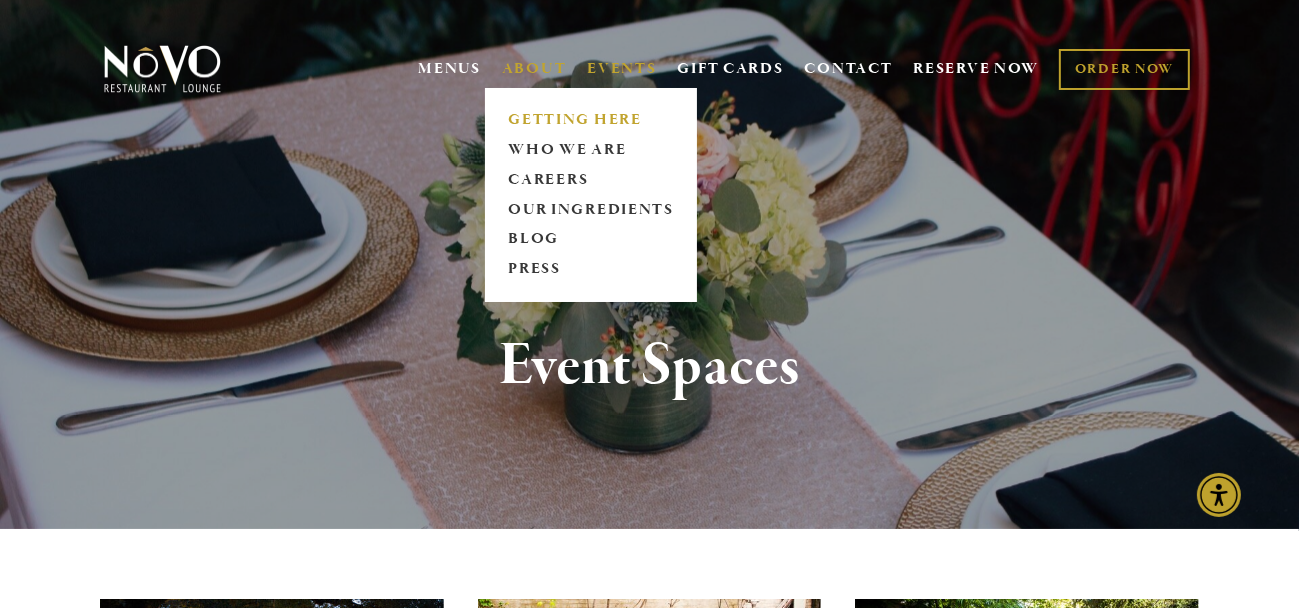 click on "GETTING HERE" at bounding box center (591, 120) 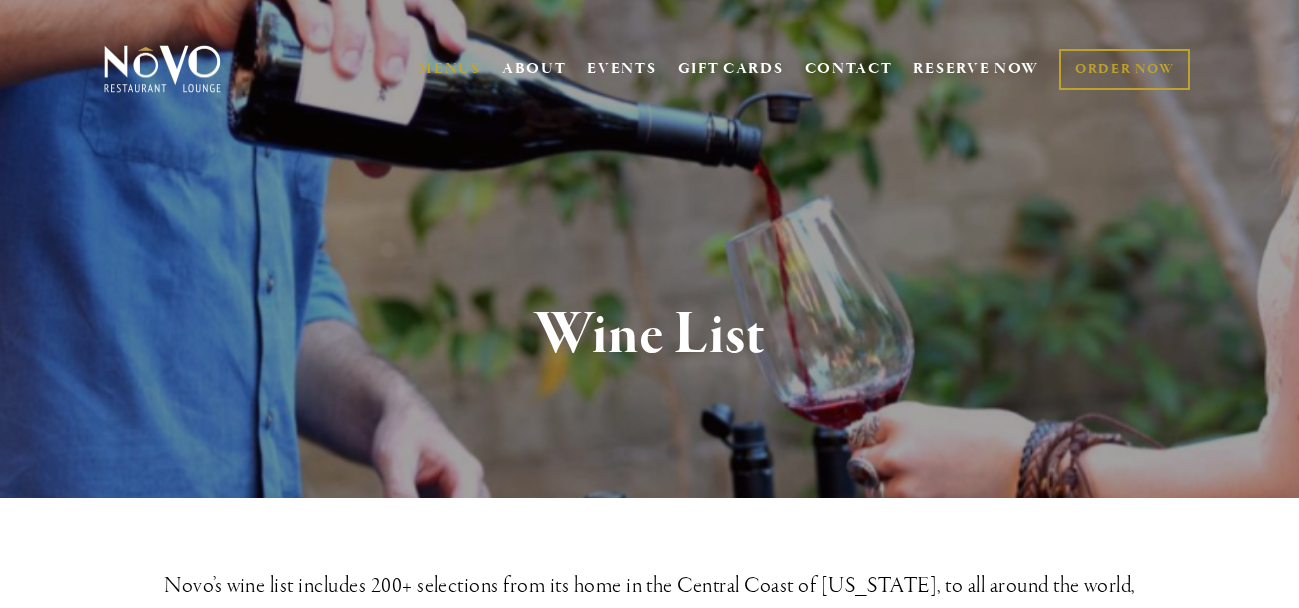 scroll, scrollTop: 0, scrollLeft: 0, axis: both 